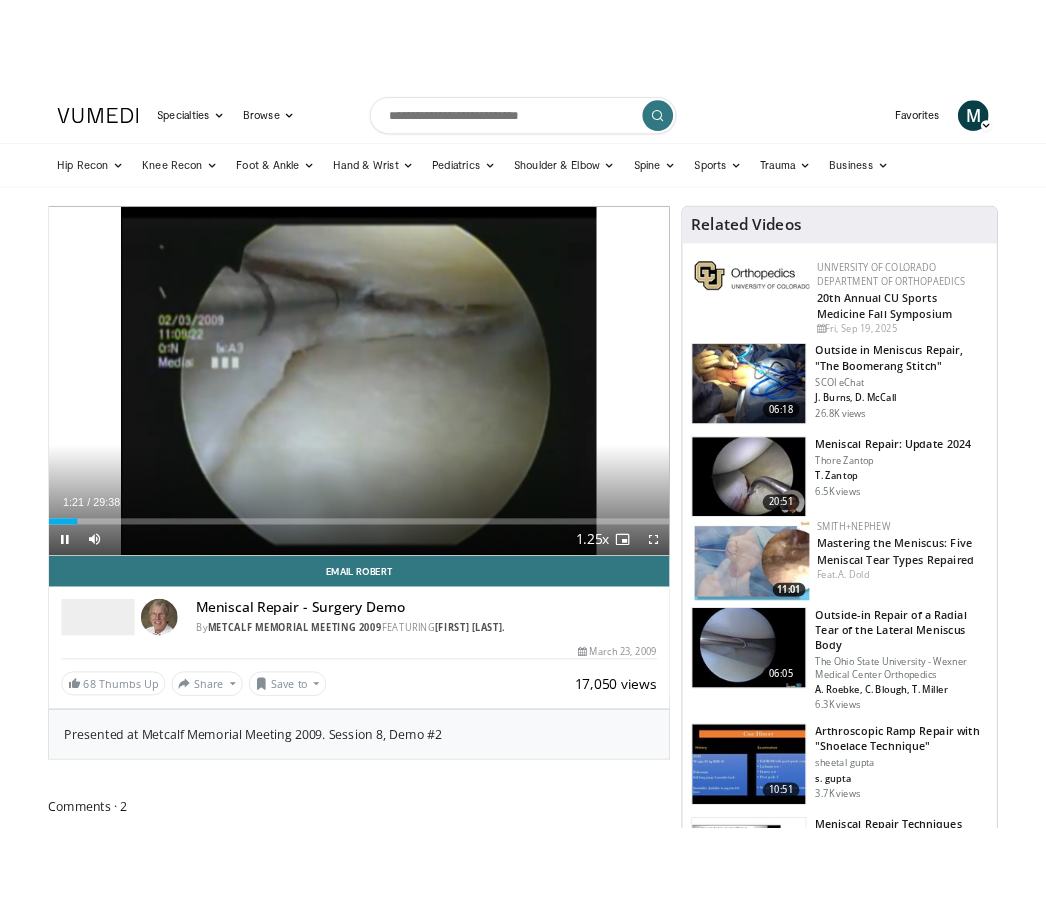 scroll, scrollTop: 24, scrollLeft: 0, axis: vertical 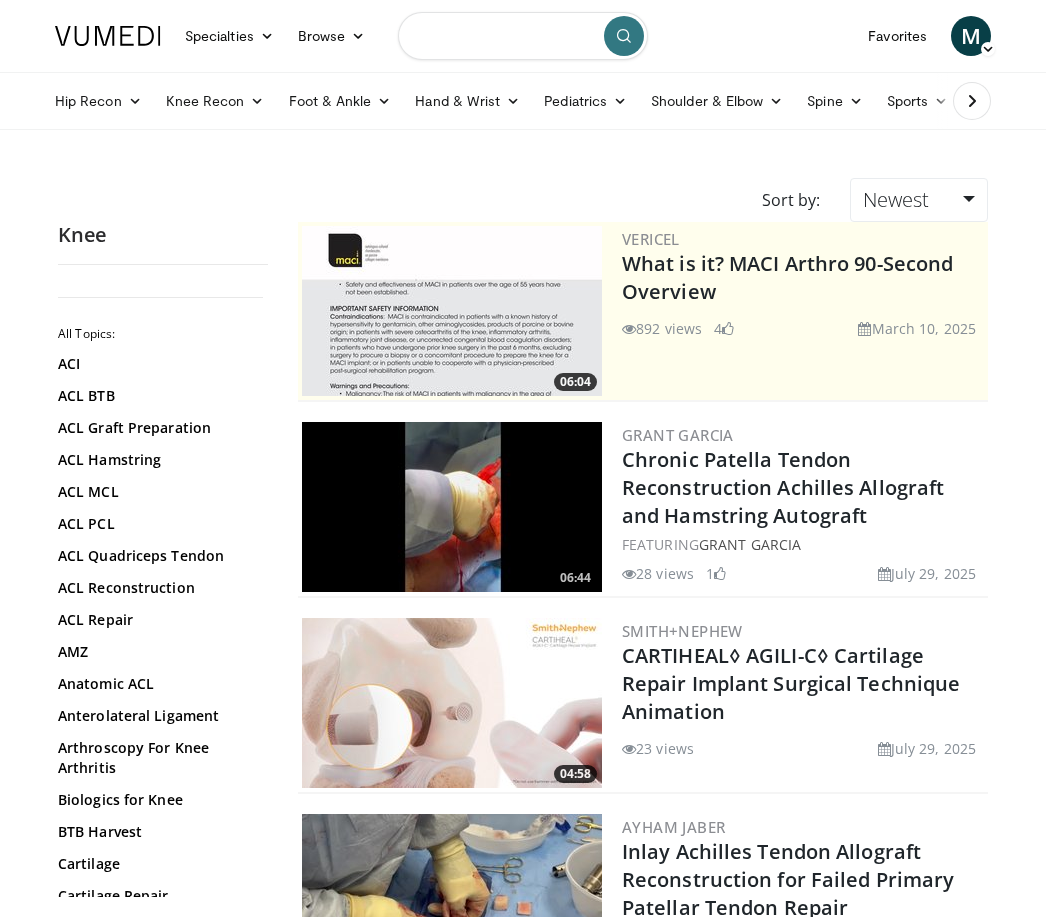 click at bounding box center (523, 36) 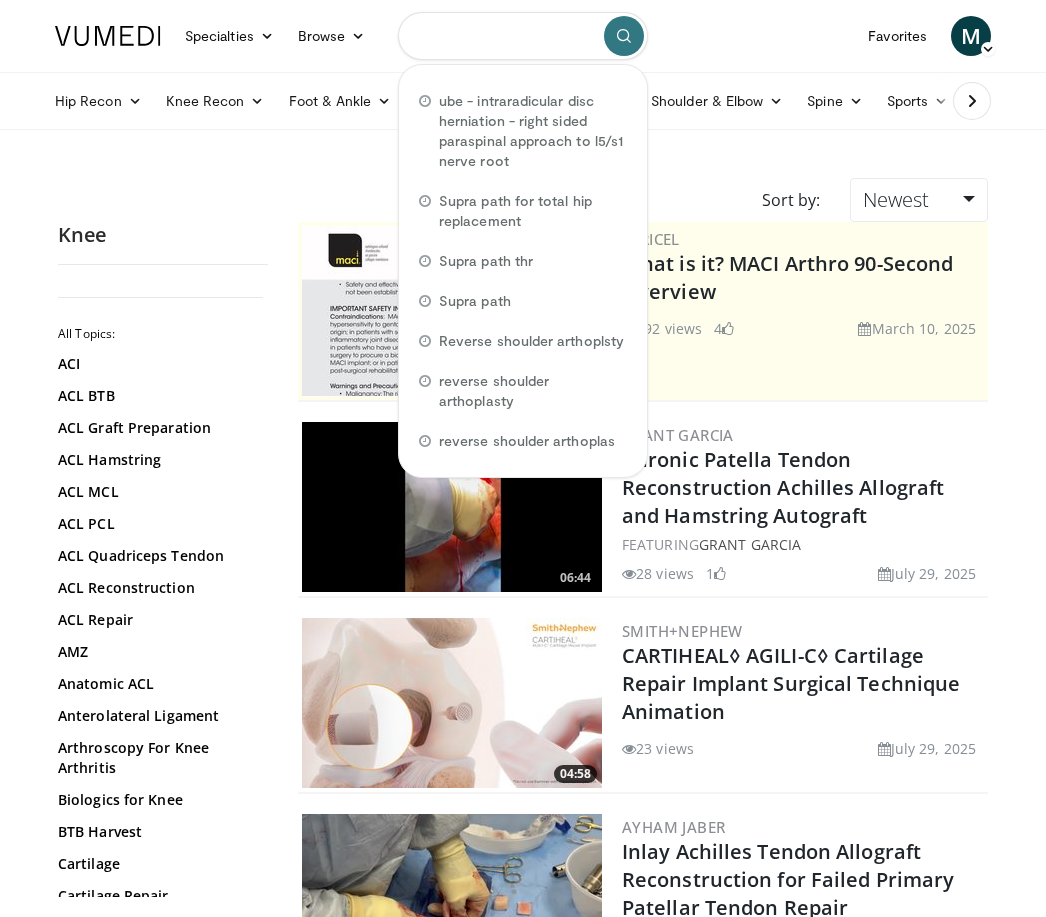click at bounding box center (523, 36) 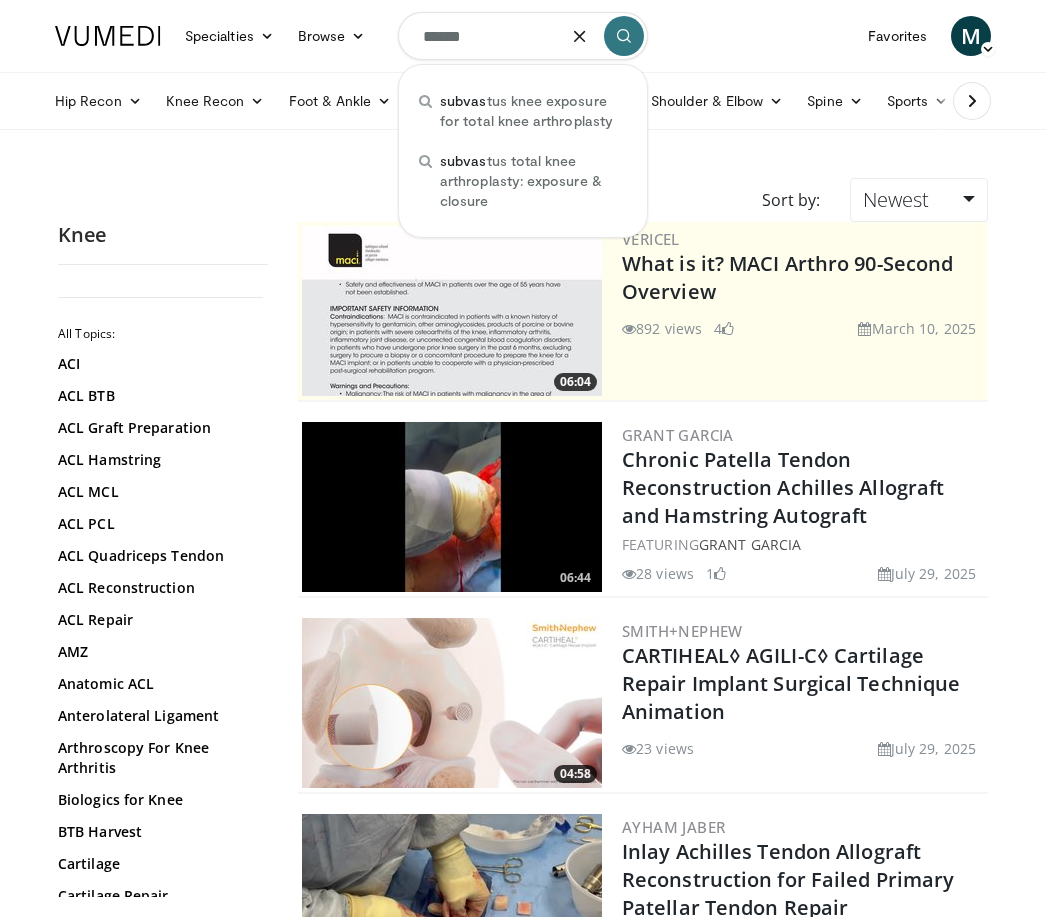 click on "subvas tus knee exposure for total knee arthroplasty" at bounding box center (533, 111) 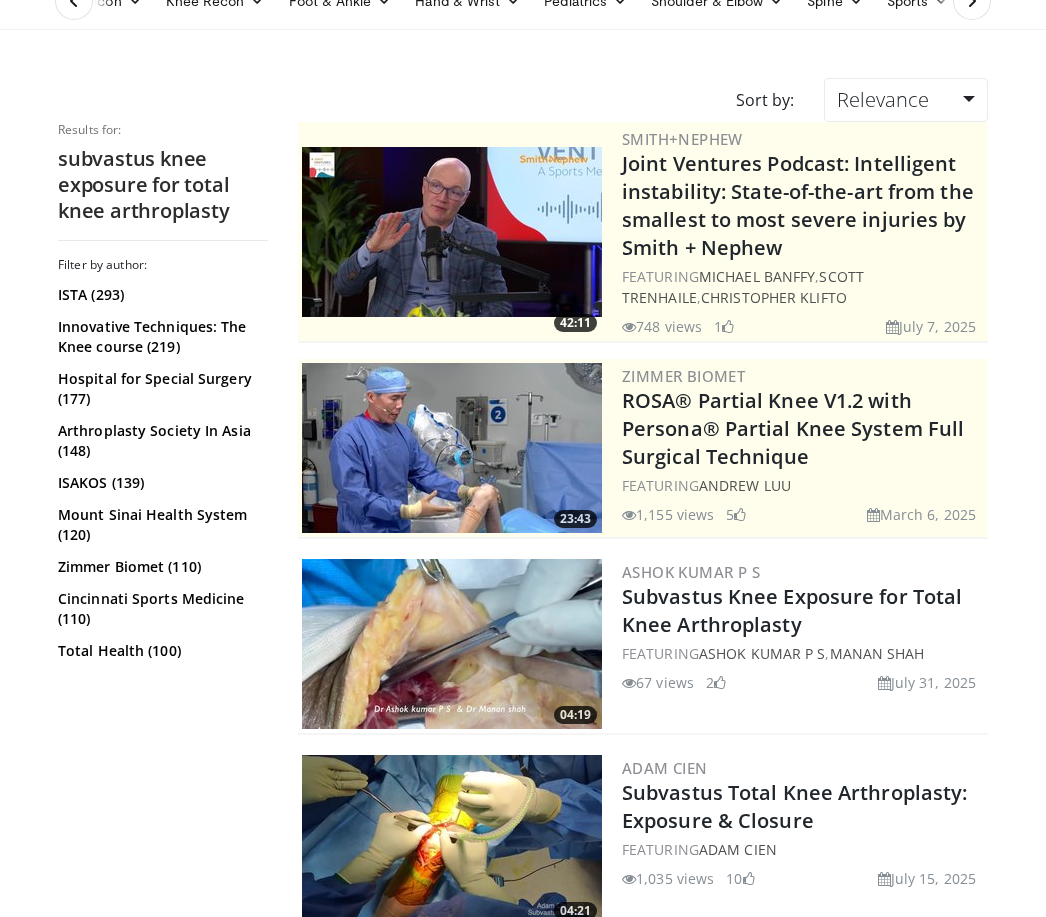 scroll, scrollTop: 241, scrollLeft: 0, axis: vertical 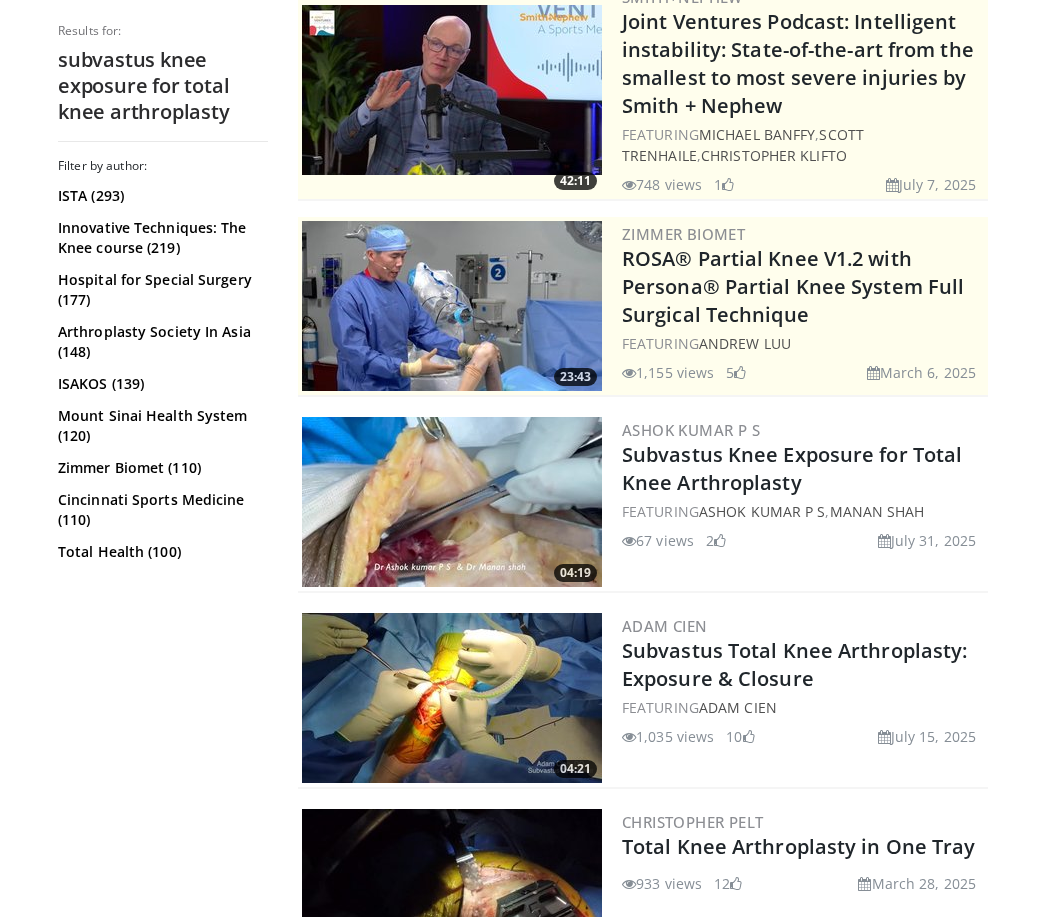 click at bounding box center (452, 503) 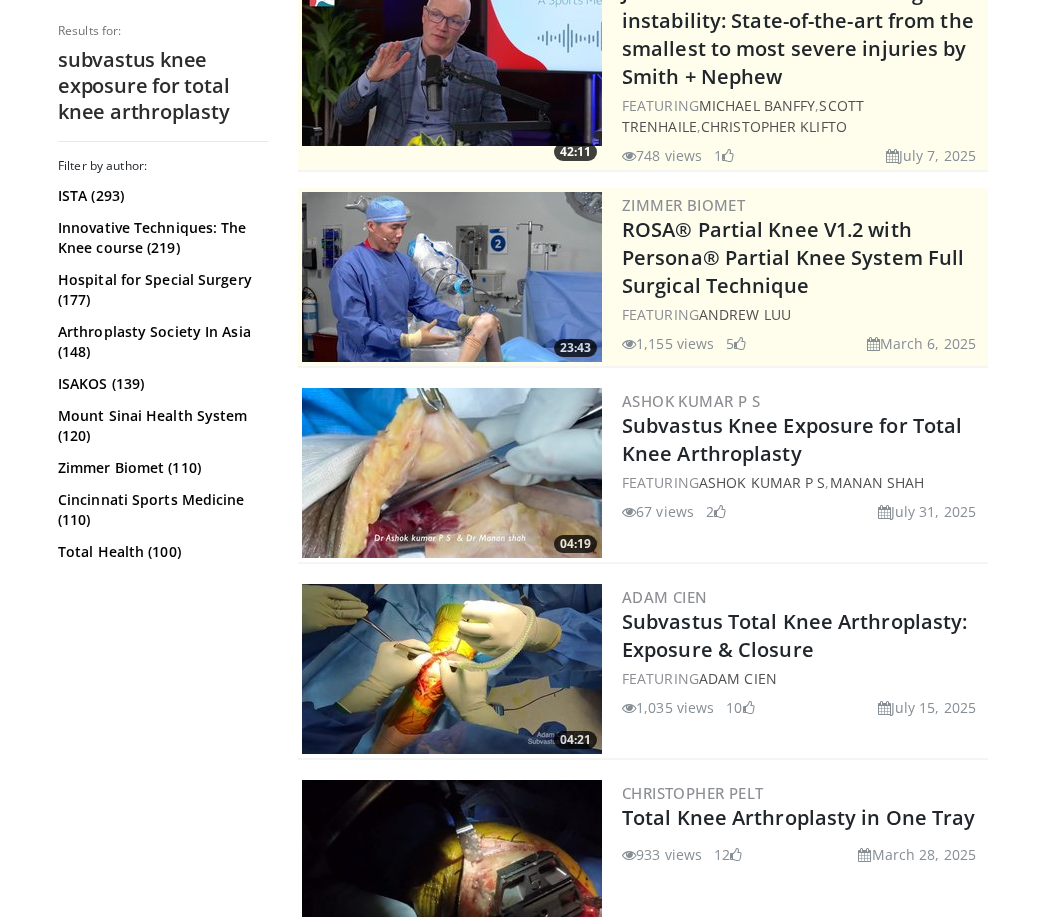 scroll, scrollTop: 261, scrollLeft: 0, axis: vertical 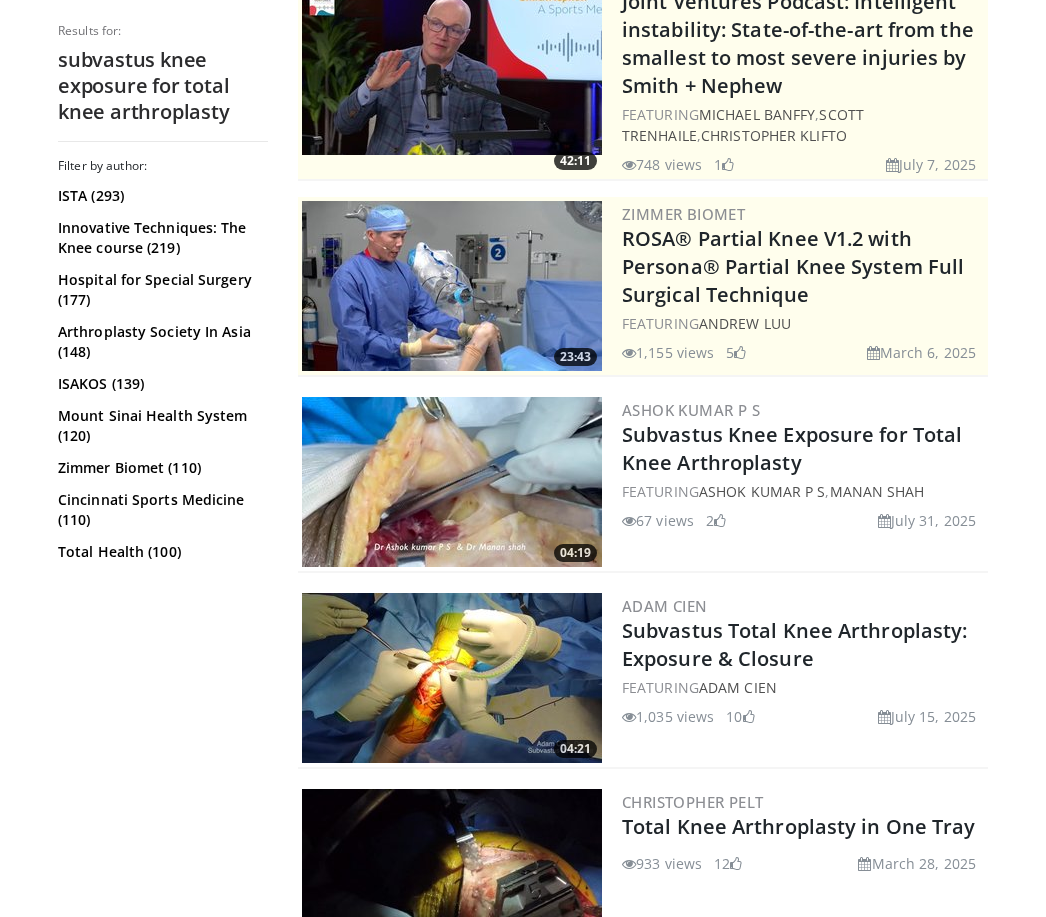 click at bounding box center [452, 483] 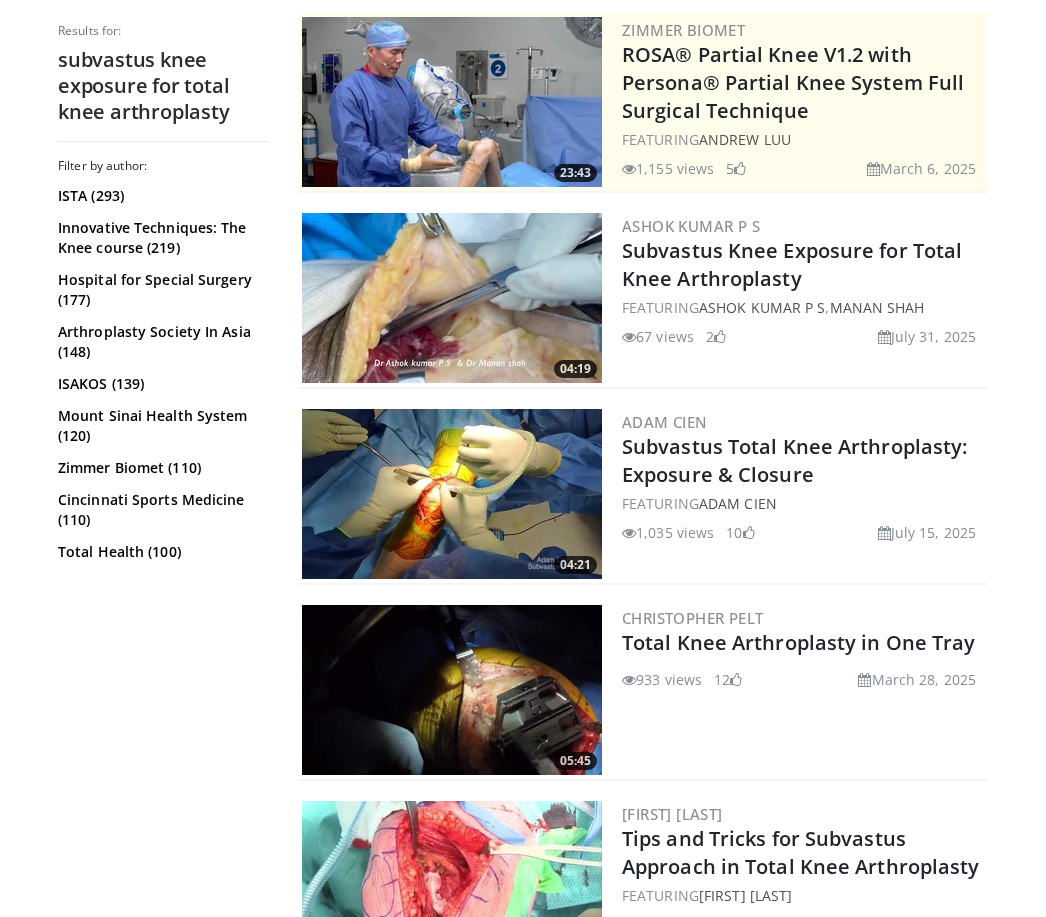 scroll, scrollTop: 445, scrollLeft: 0, axis: vertical 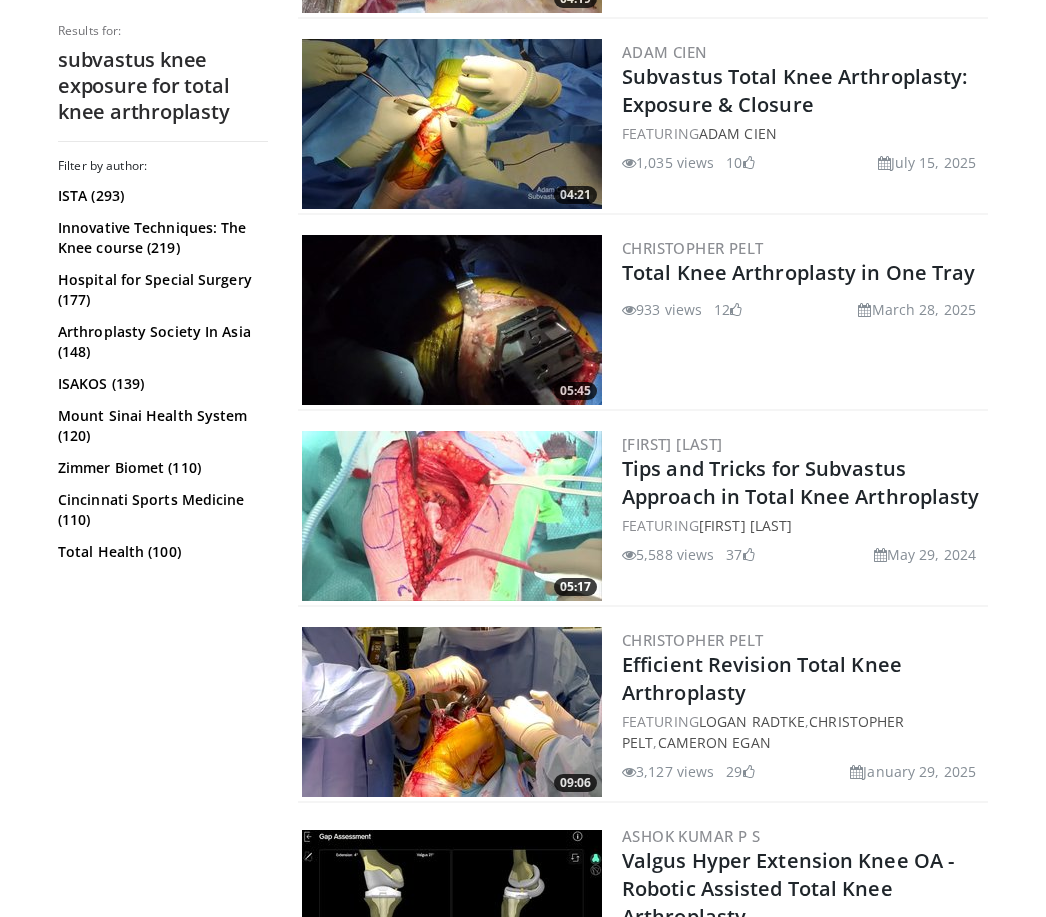 click at bounding box center (452, 516) 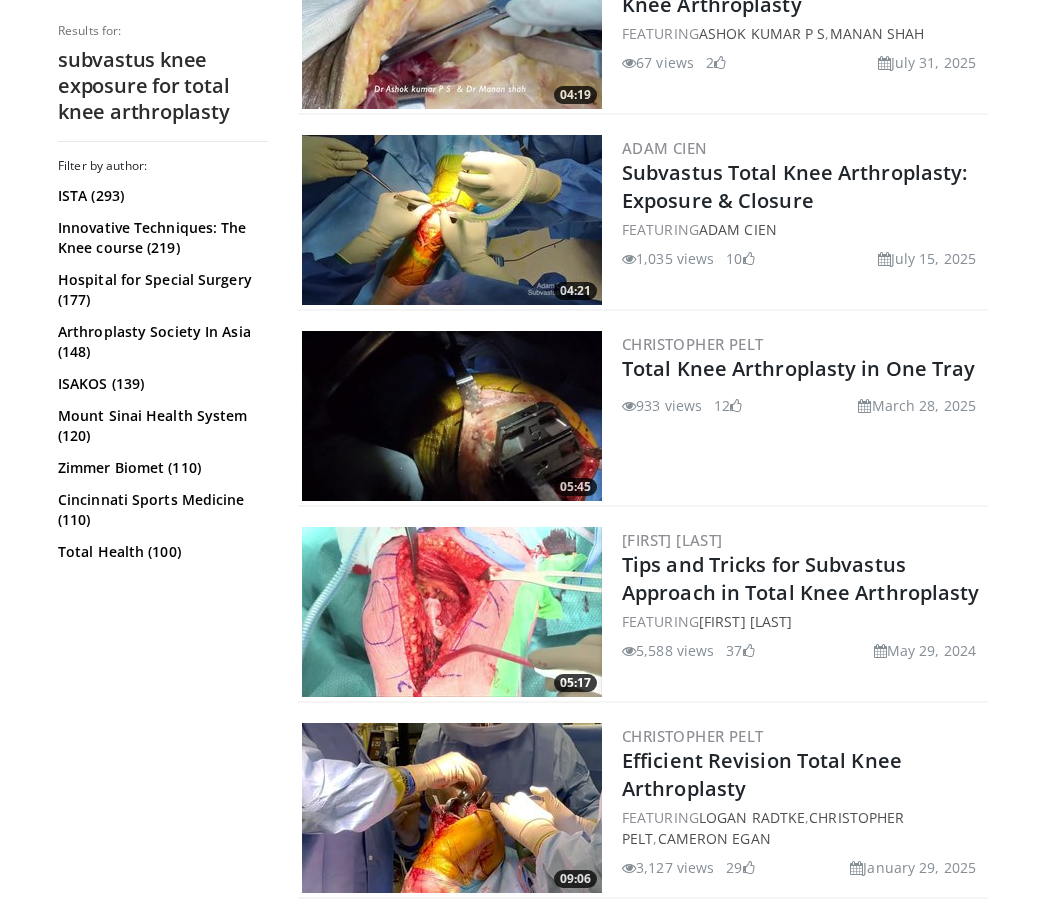 scroll, scrollTop: 710, scrollLeft: 0, axis: vertical 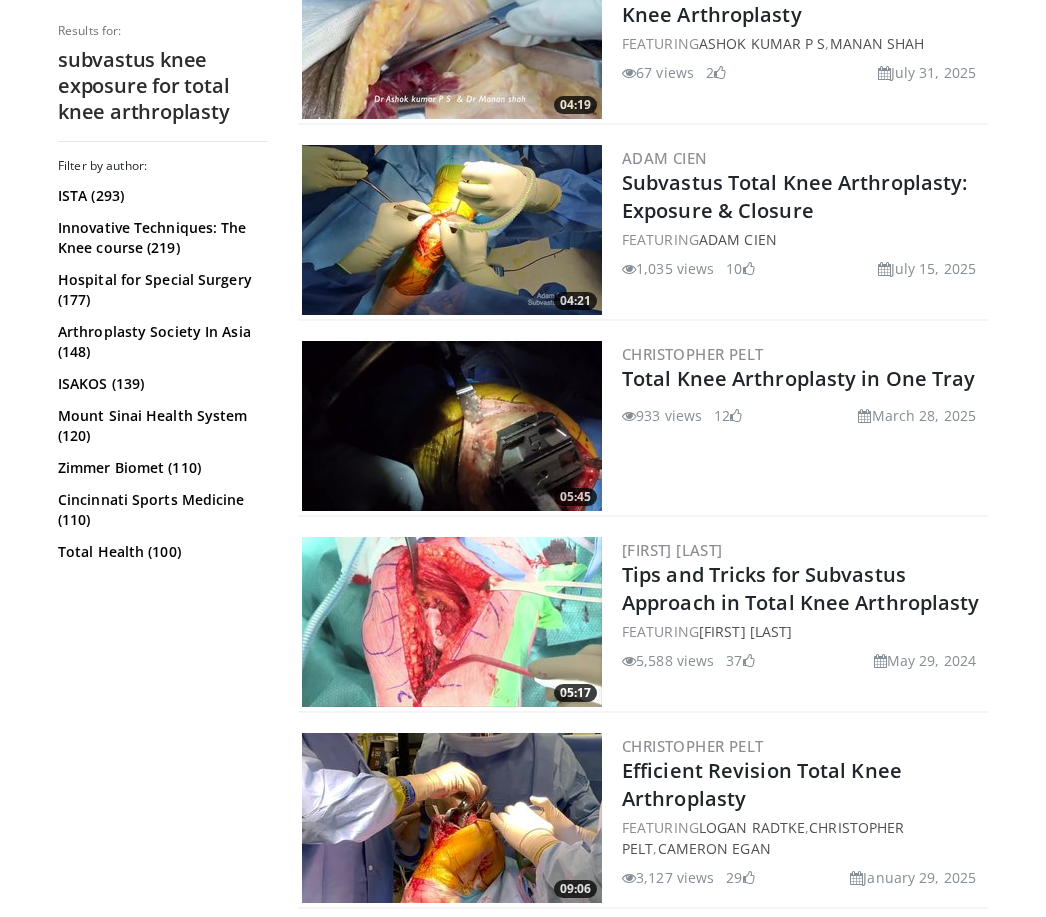 click on "933 views
March 28, 2025
12" at bounding box center (803, 415) 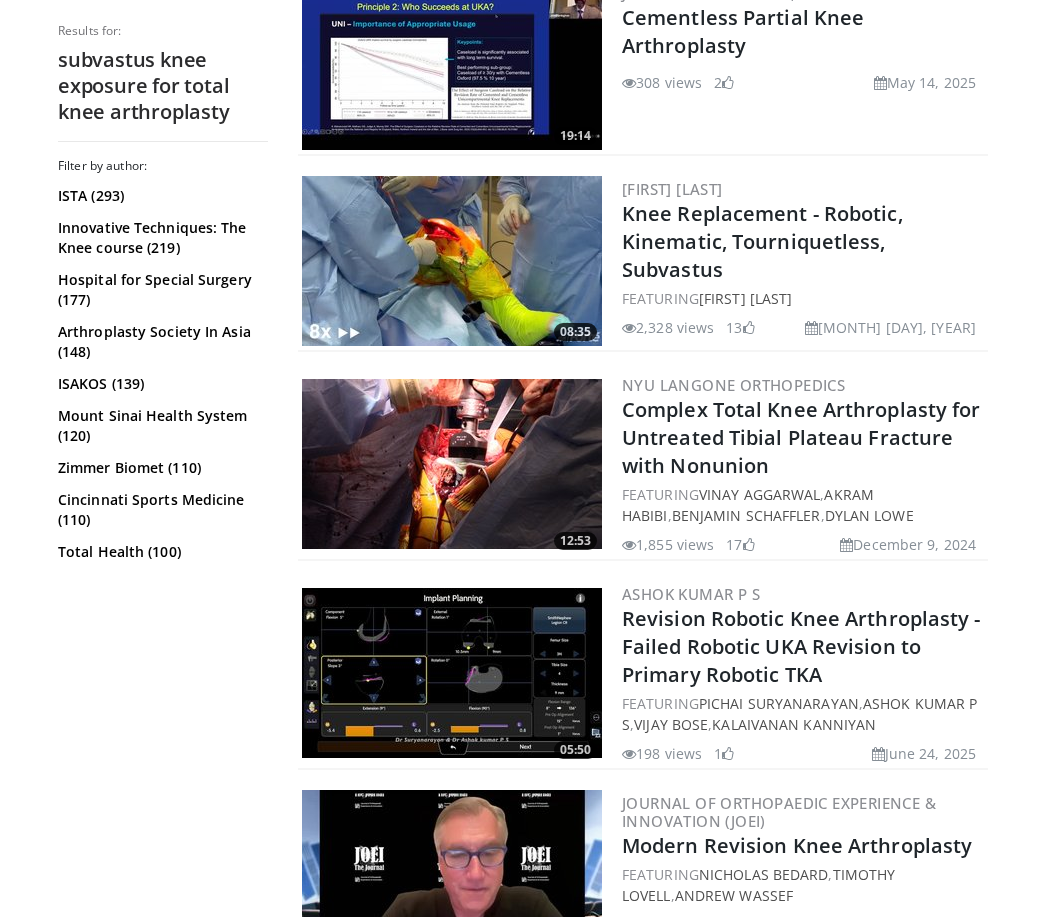 scroll, scrollTop: 3965, scrollLeft: 0, axis: vertical 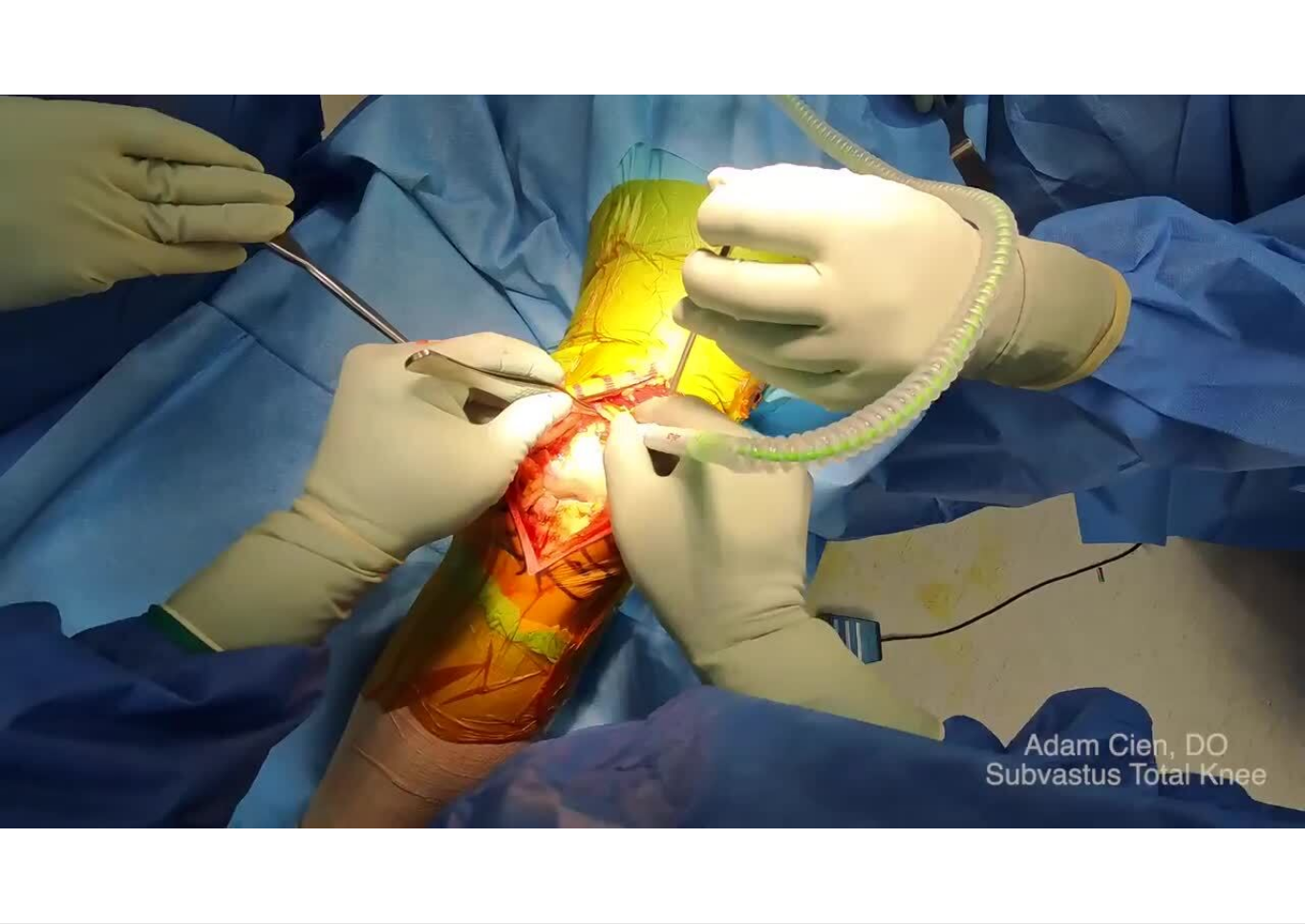 click on "10 seconds
Tap to unmute" at bounding box center [652, 462] 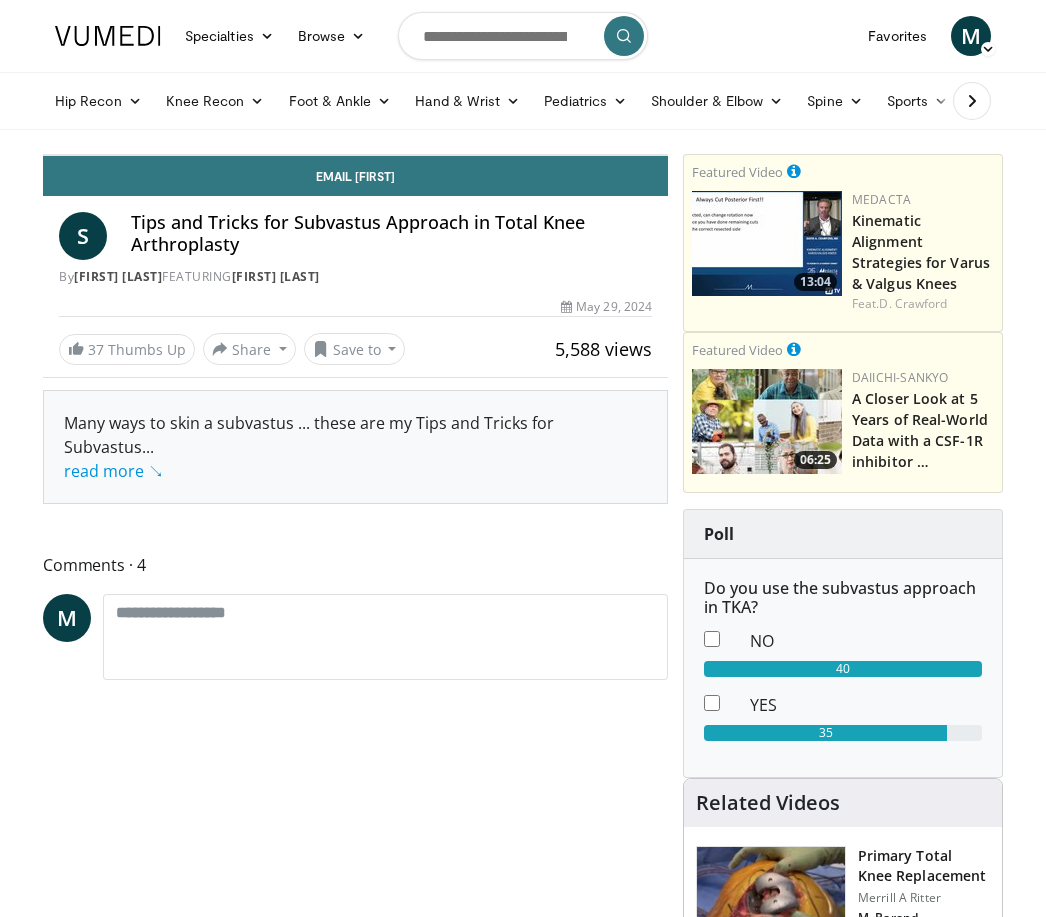 scroll, scrollTop: 0, scrollLeft: 0, axis: both 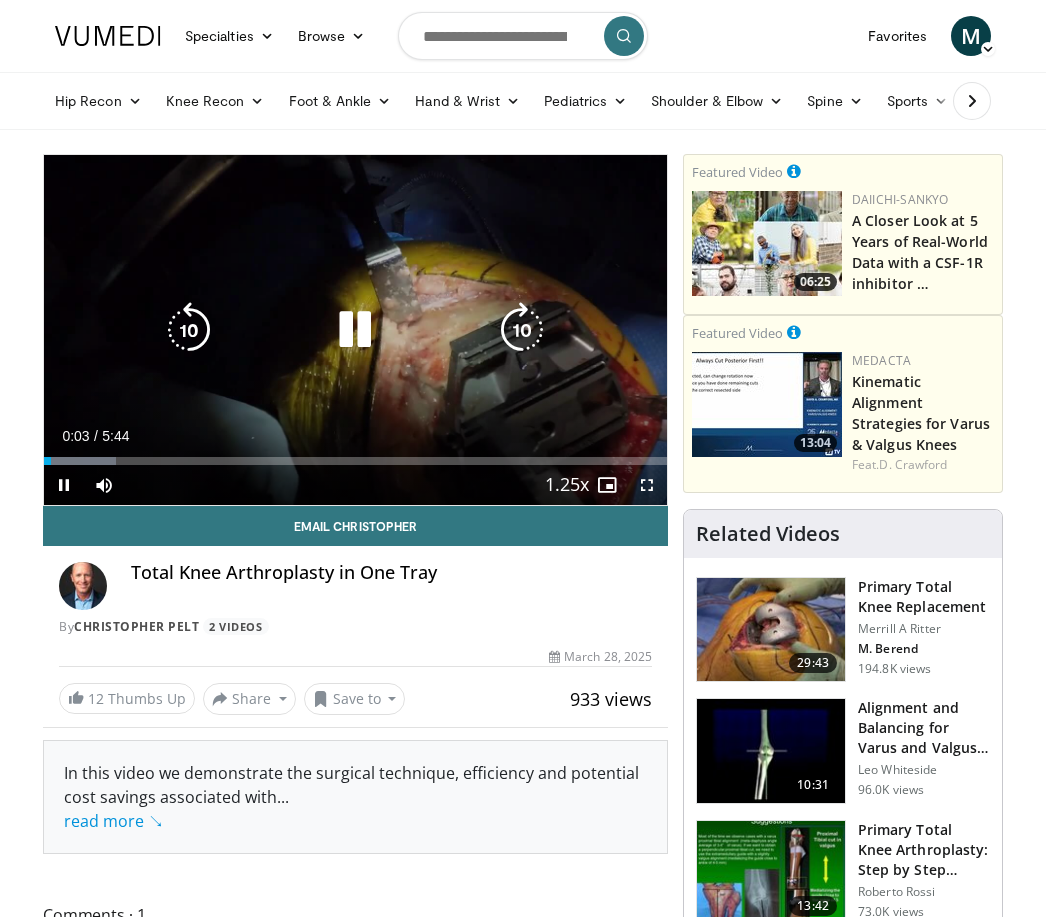 click at bounding box center [80, 461] 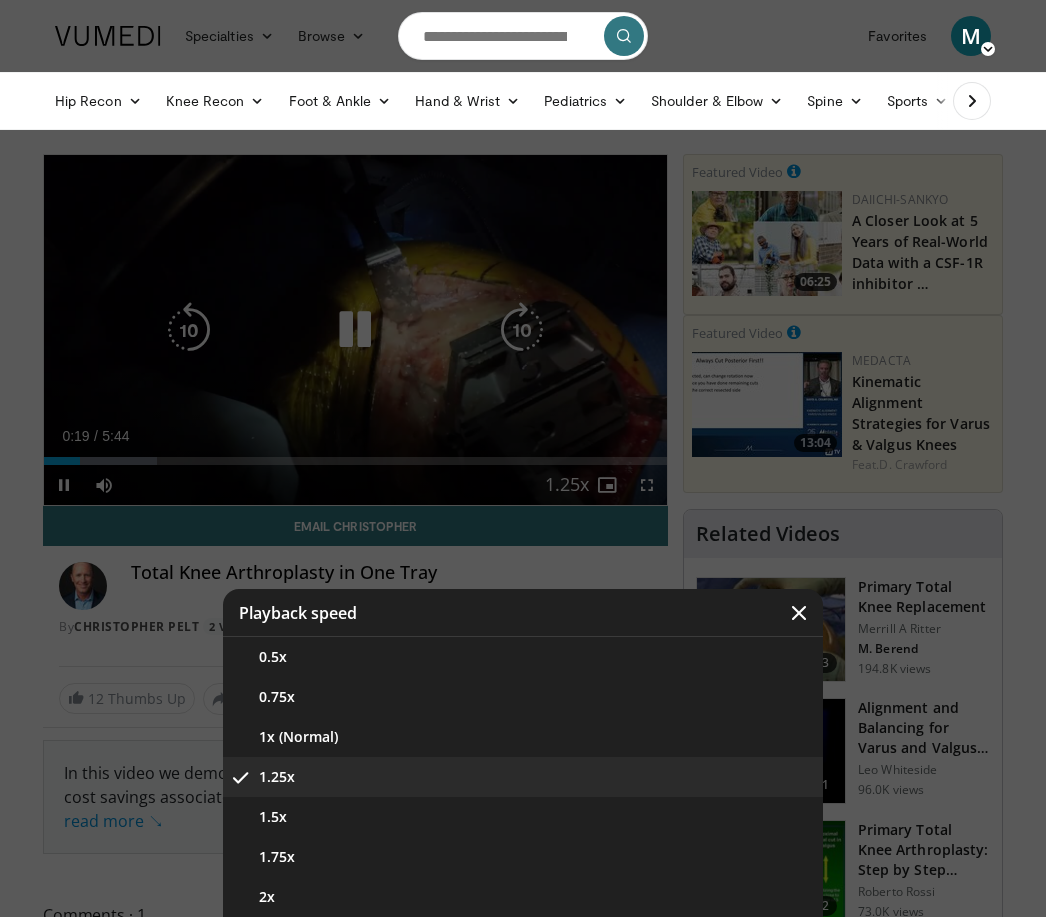 click on "1x (Normal)" at bounding box center [523, 737] 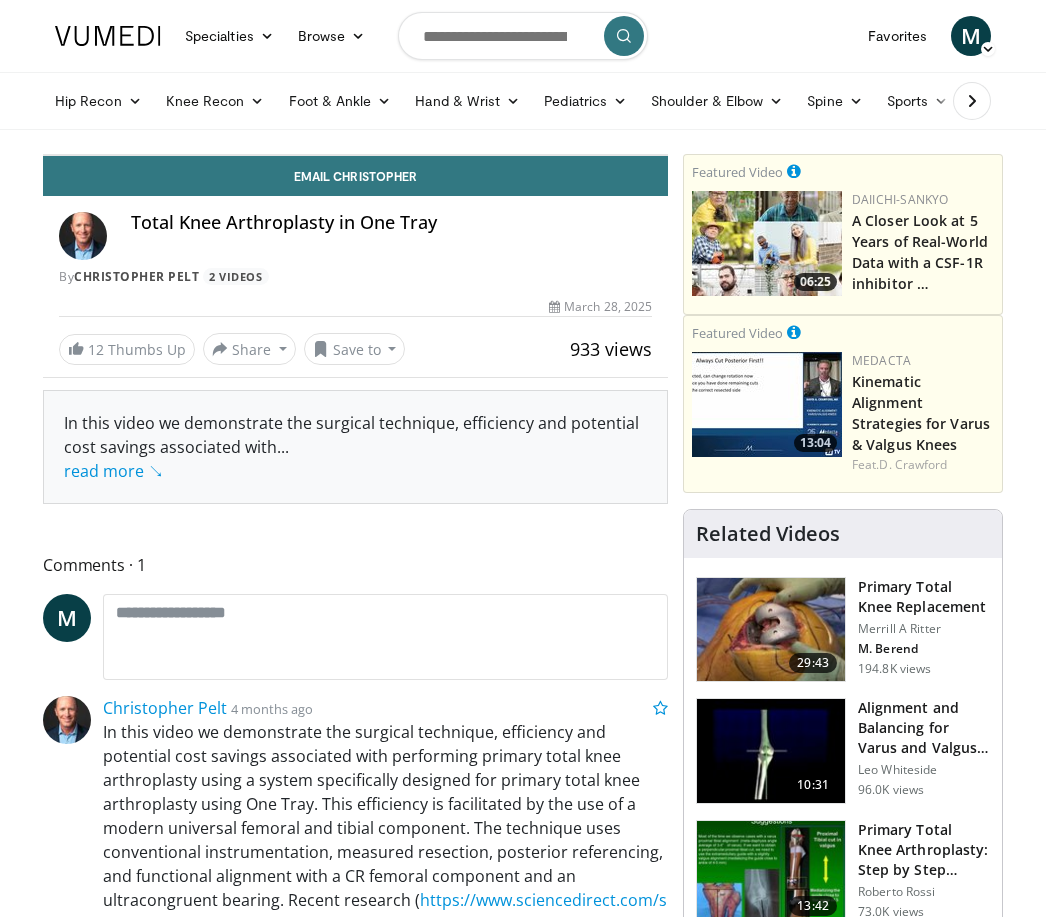 scroll, scrollTop: 24, scrollLeft: 0, axis: vertical 